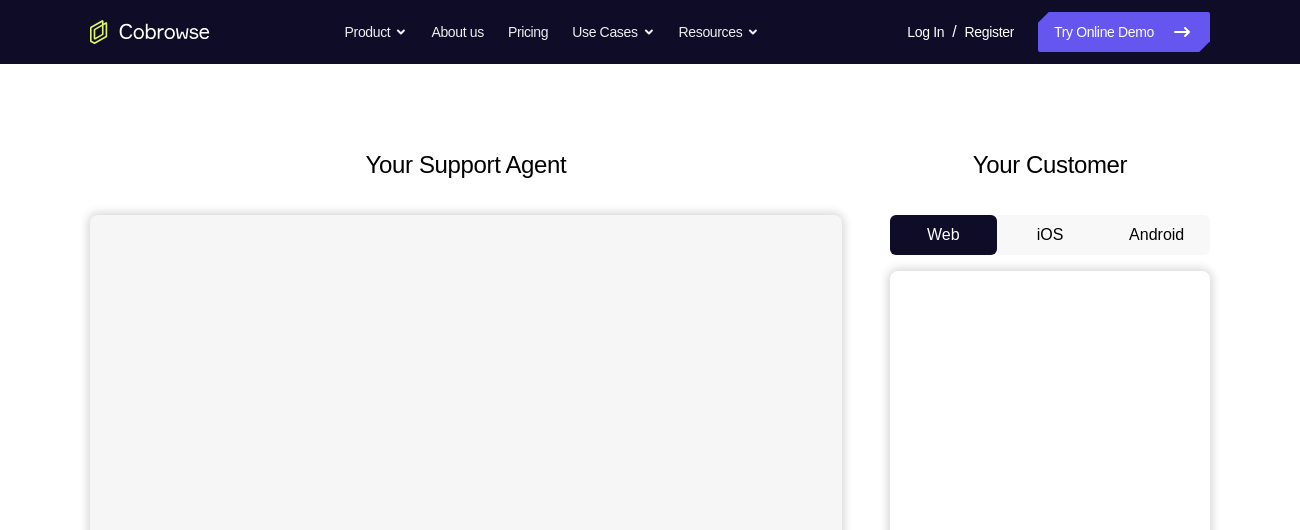 scroll, scrollTop: 45, scrollLeft: 0, axis: vertical 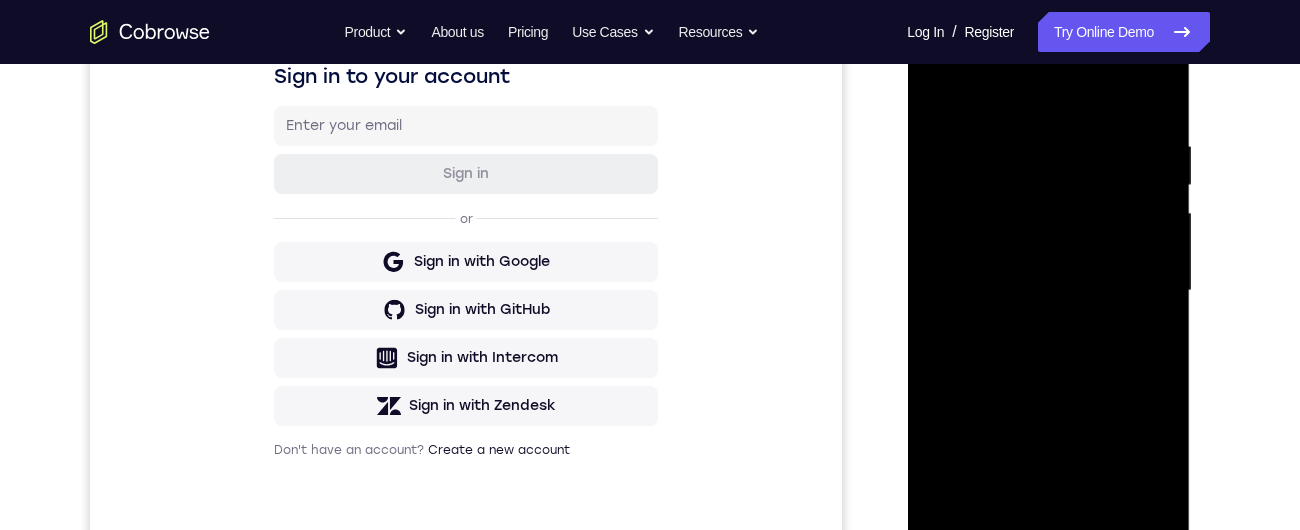 click at bounding box center (1048, 291) 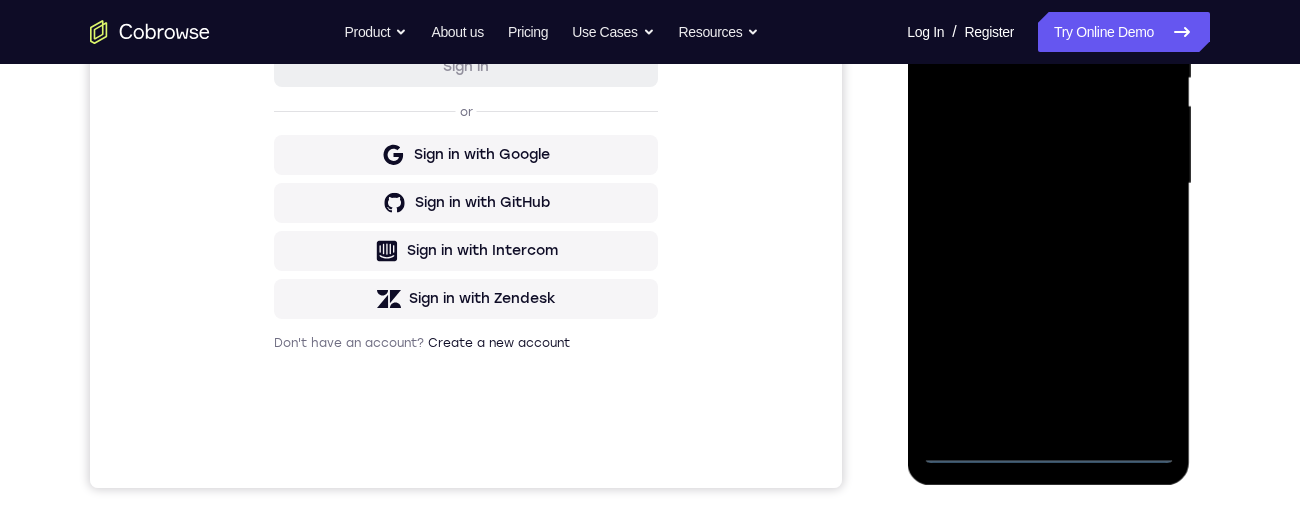 click at bounding box center (1048, 184) 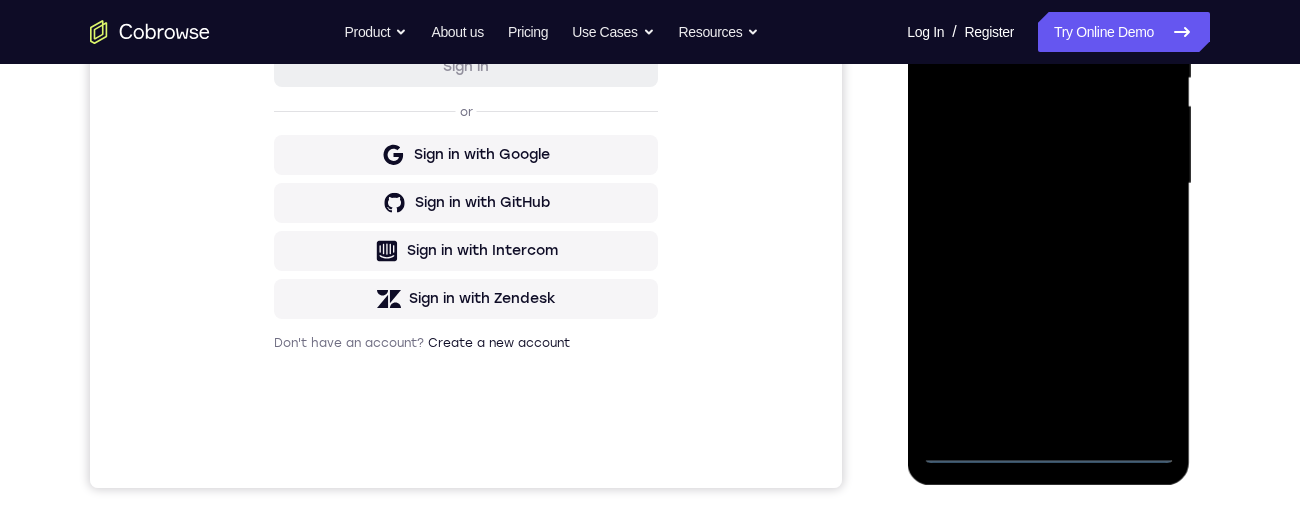 scroll, scrollTop: 268, scrollLeft: 0, axis: vertical 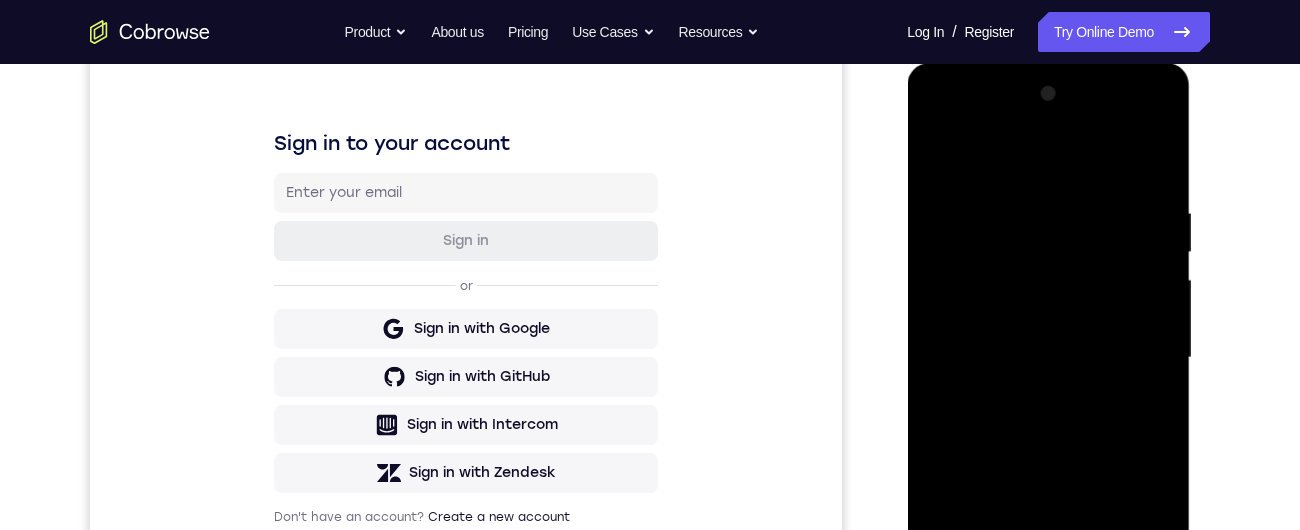 click at bounding box center (1048, 358) 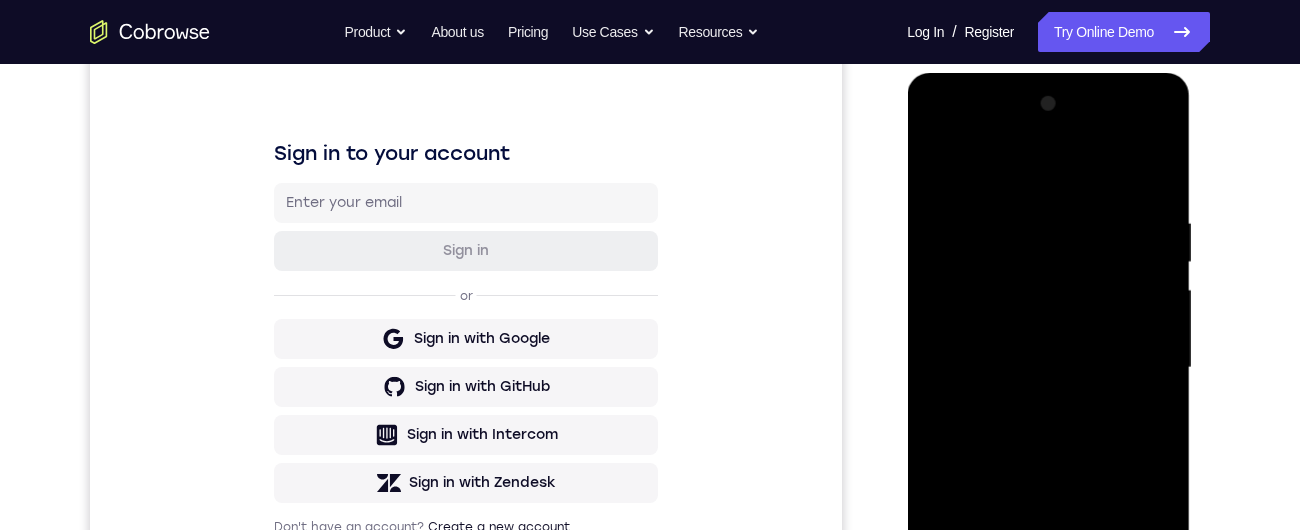 click at bounding box center (1048, 368) 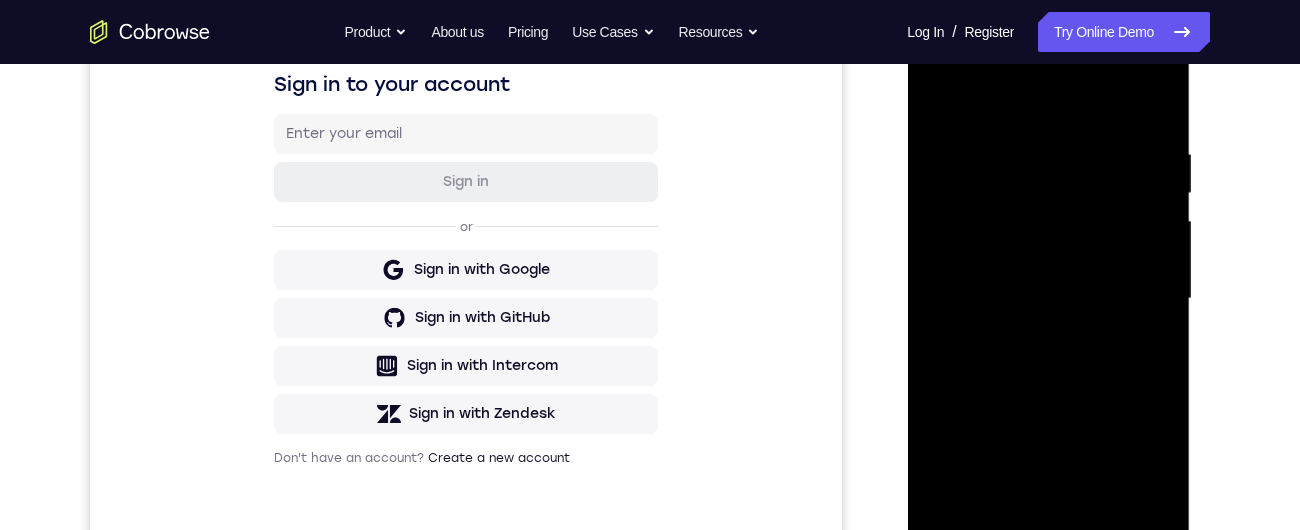 click at bounding box center (1048, 299) 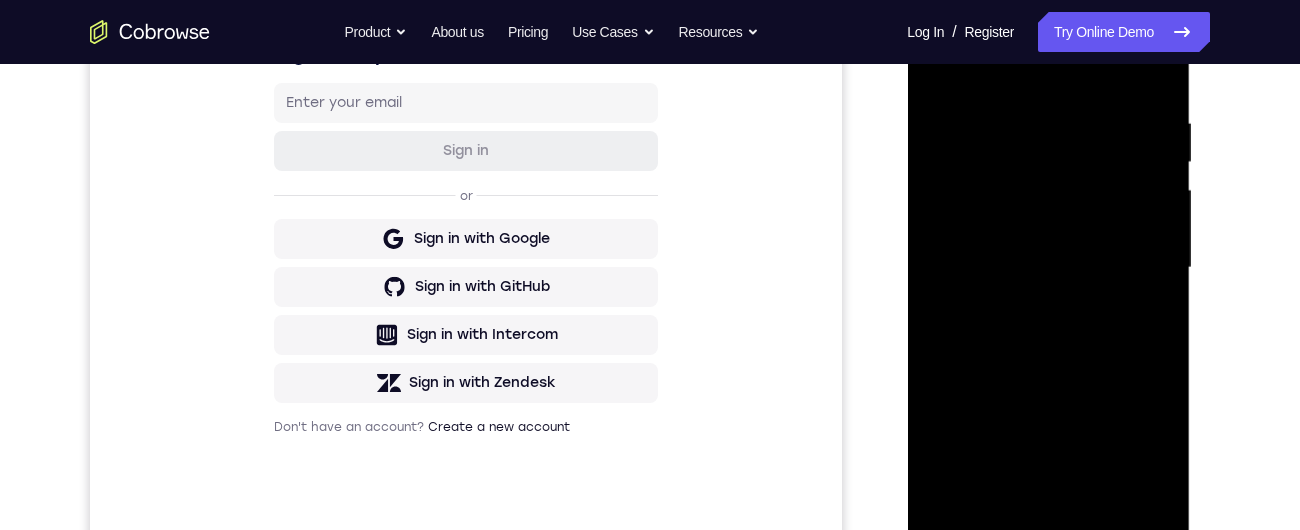 click at bounding box center [1048, 268] 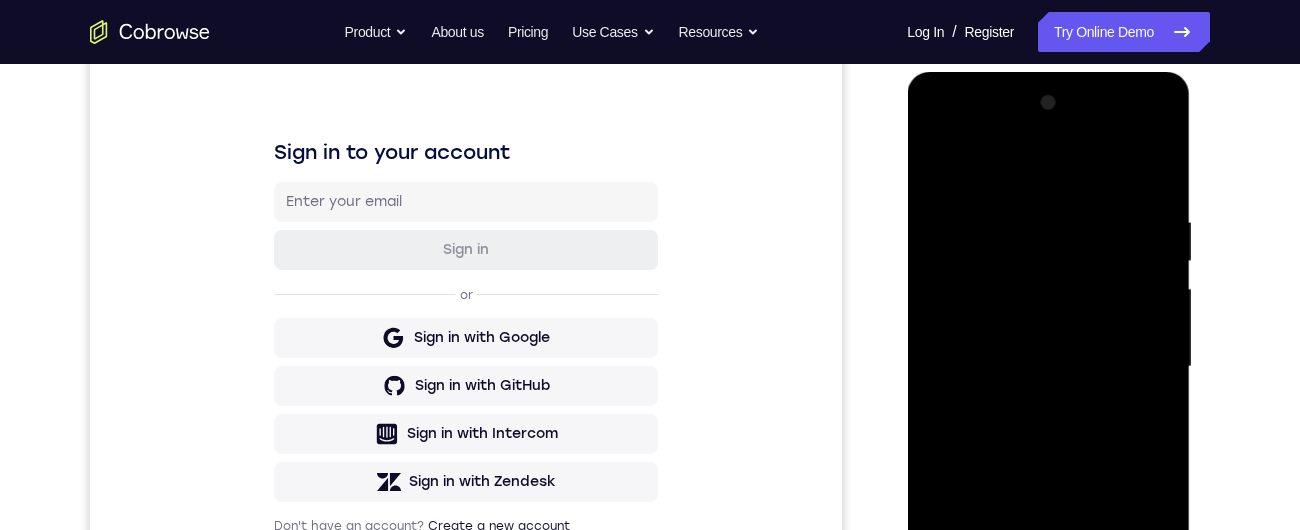 click at bounding box center (1048, 367) 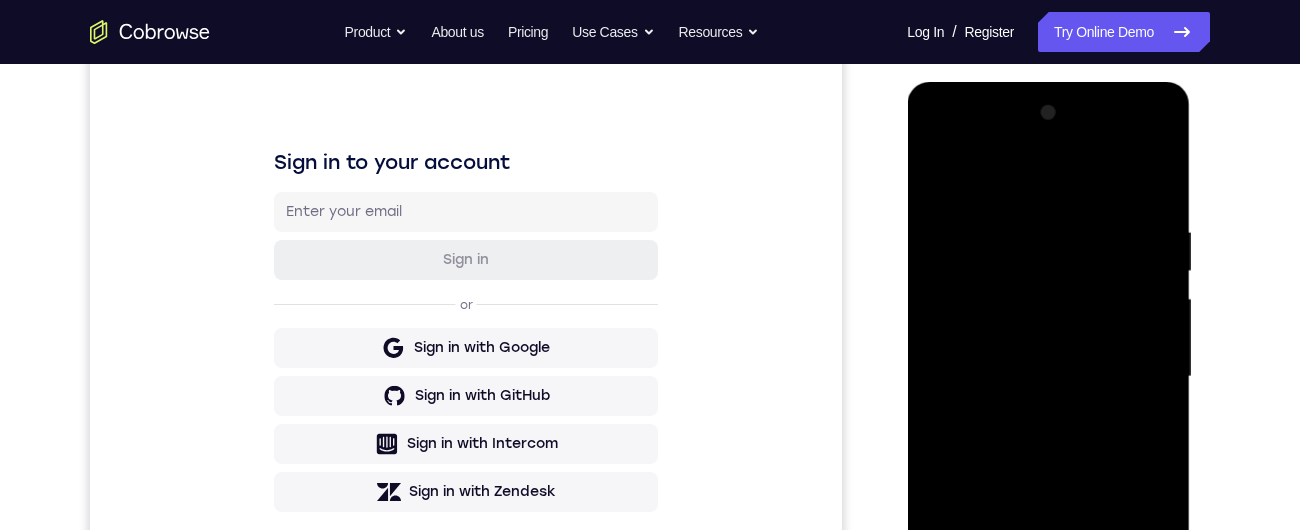 click at bounding box center (1048, 377) 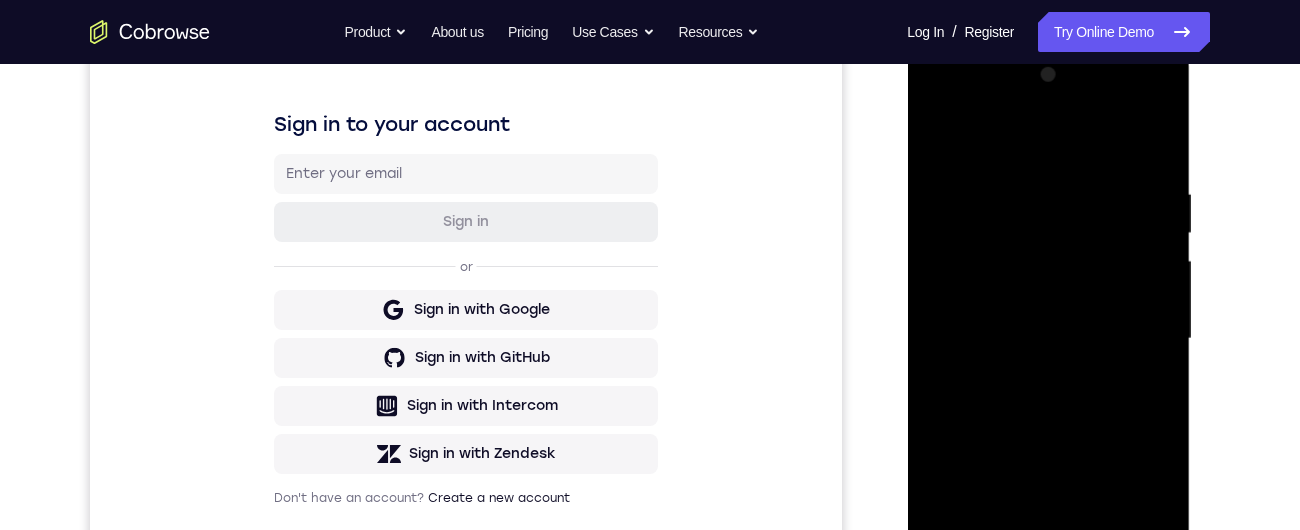 click at bounding box center [1048, 339] 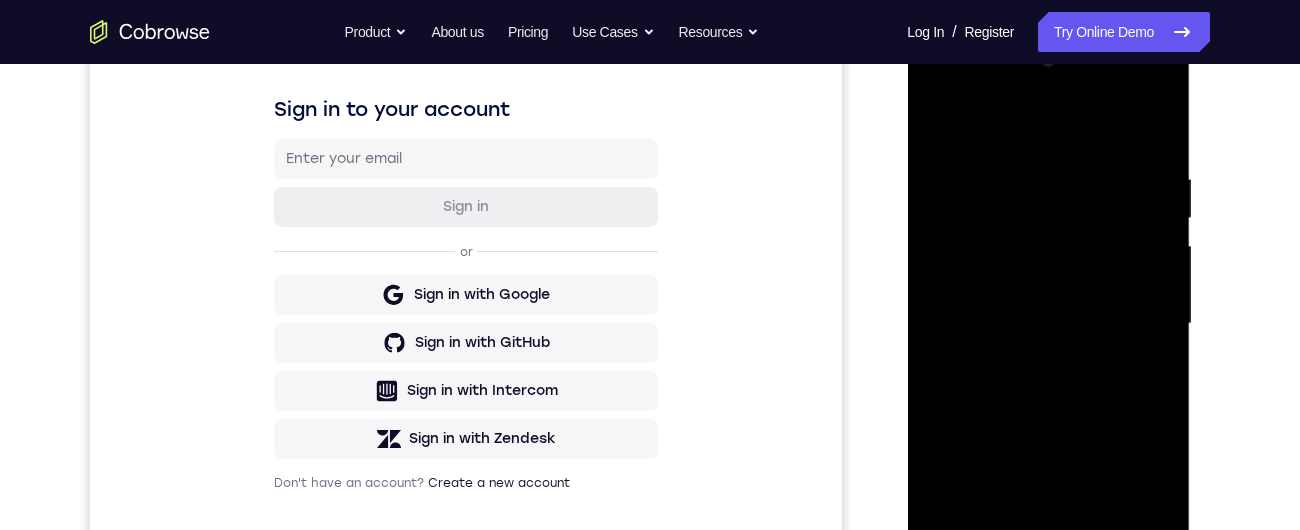 click at bounding box center (1048, 324) 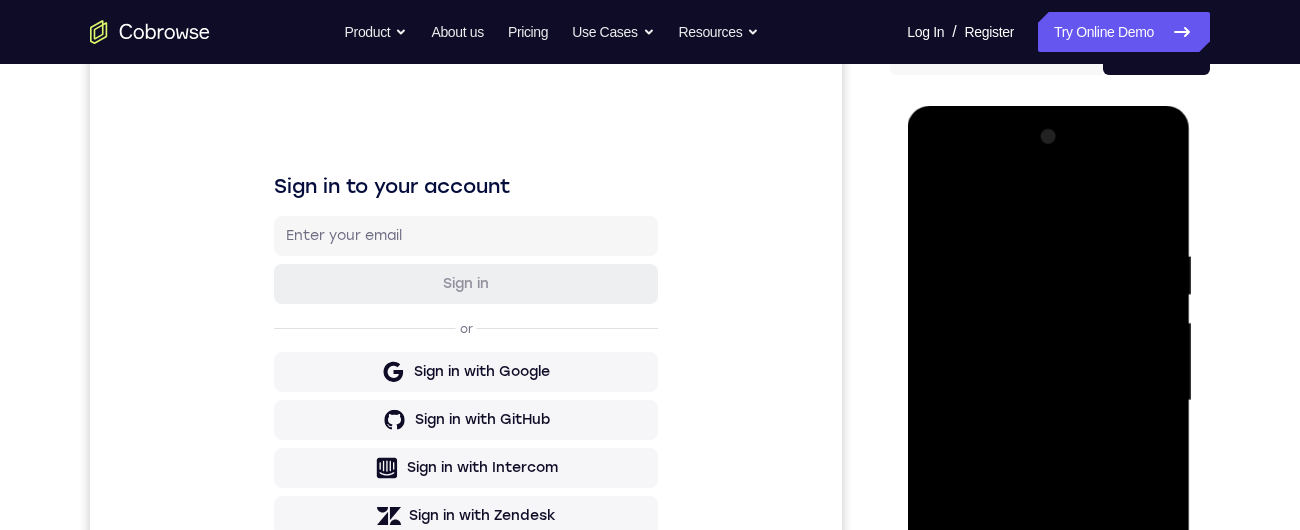 click at bounding box center (1048, 401) 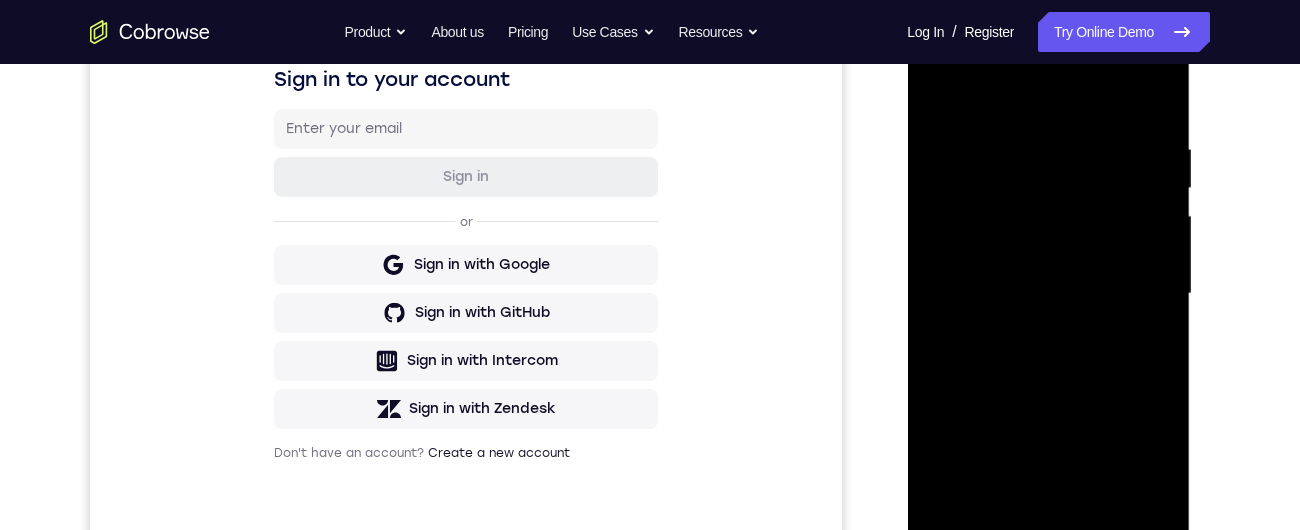 scroll, scrollTop: 237, scrollLeft: 0, axis: vertical 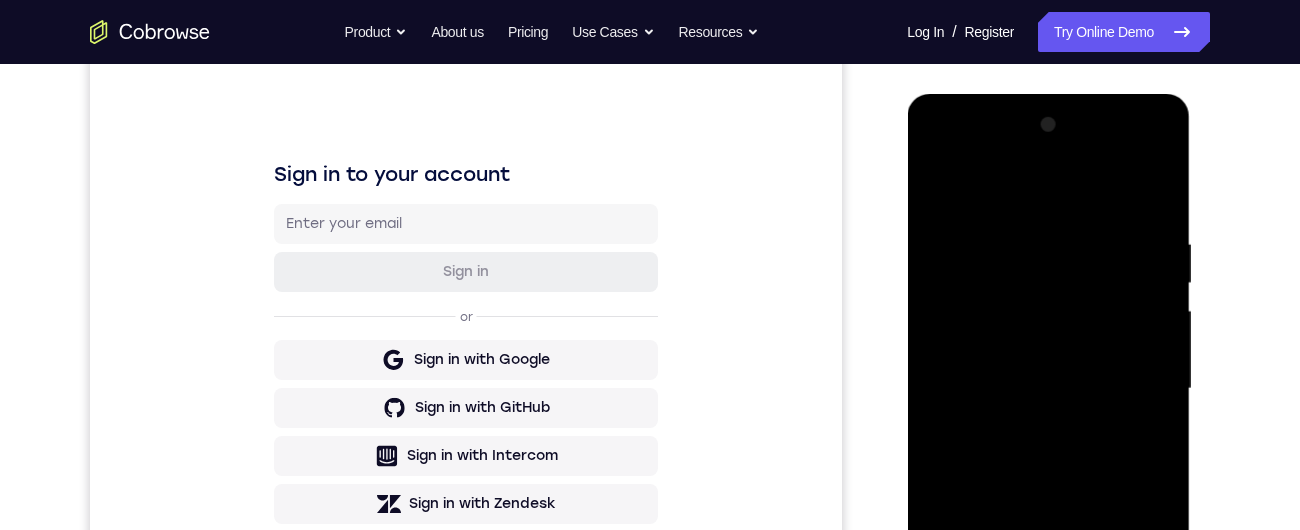 click at bounding box center (1048, 389) 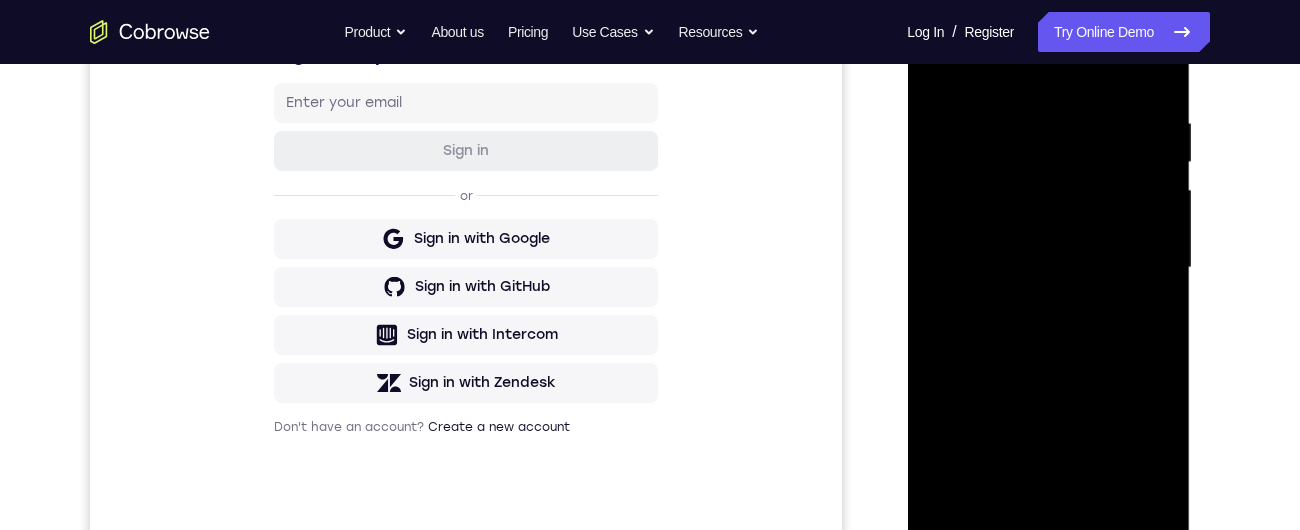 click at bounding box center [1048, 268] 